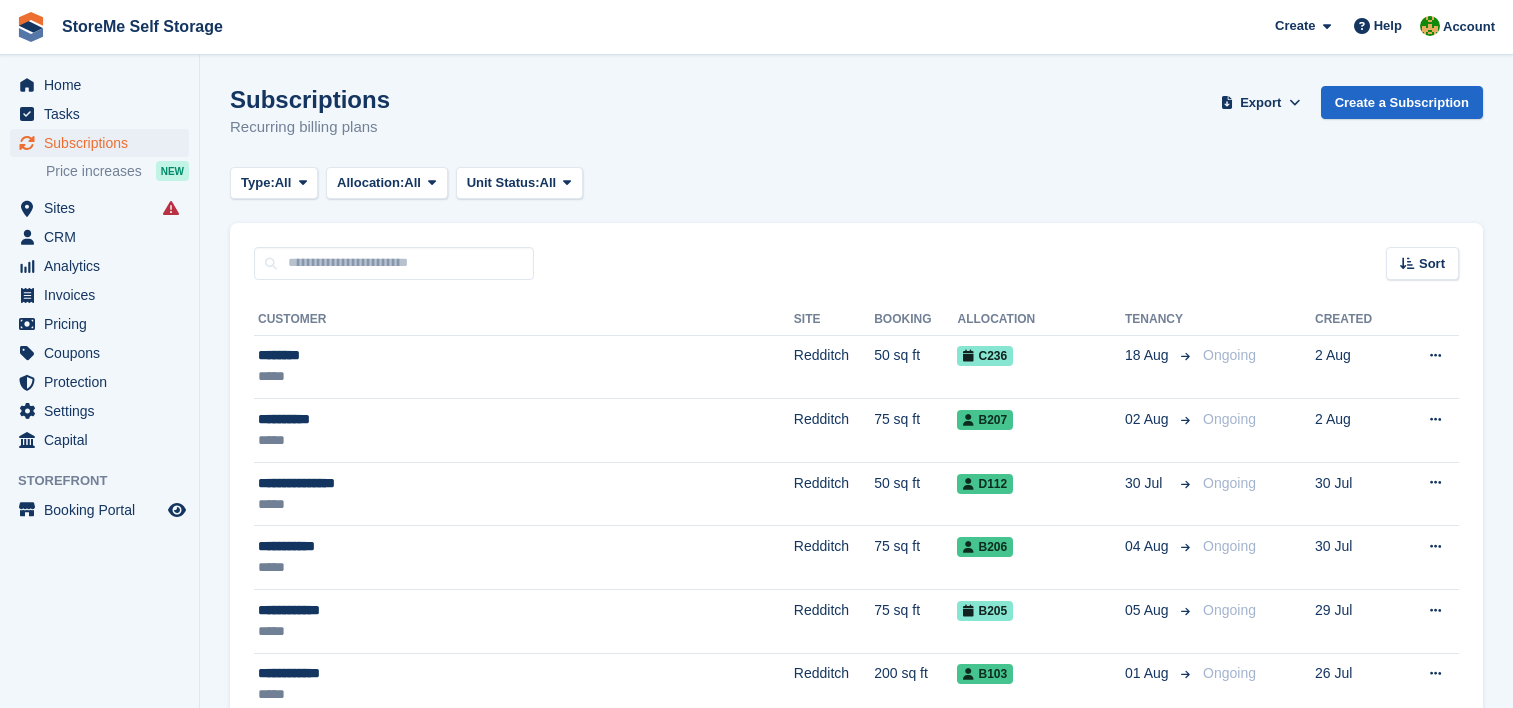 scroll, scrollTop: 0, scrollLeft: 0, axis: both 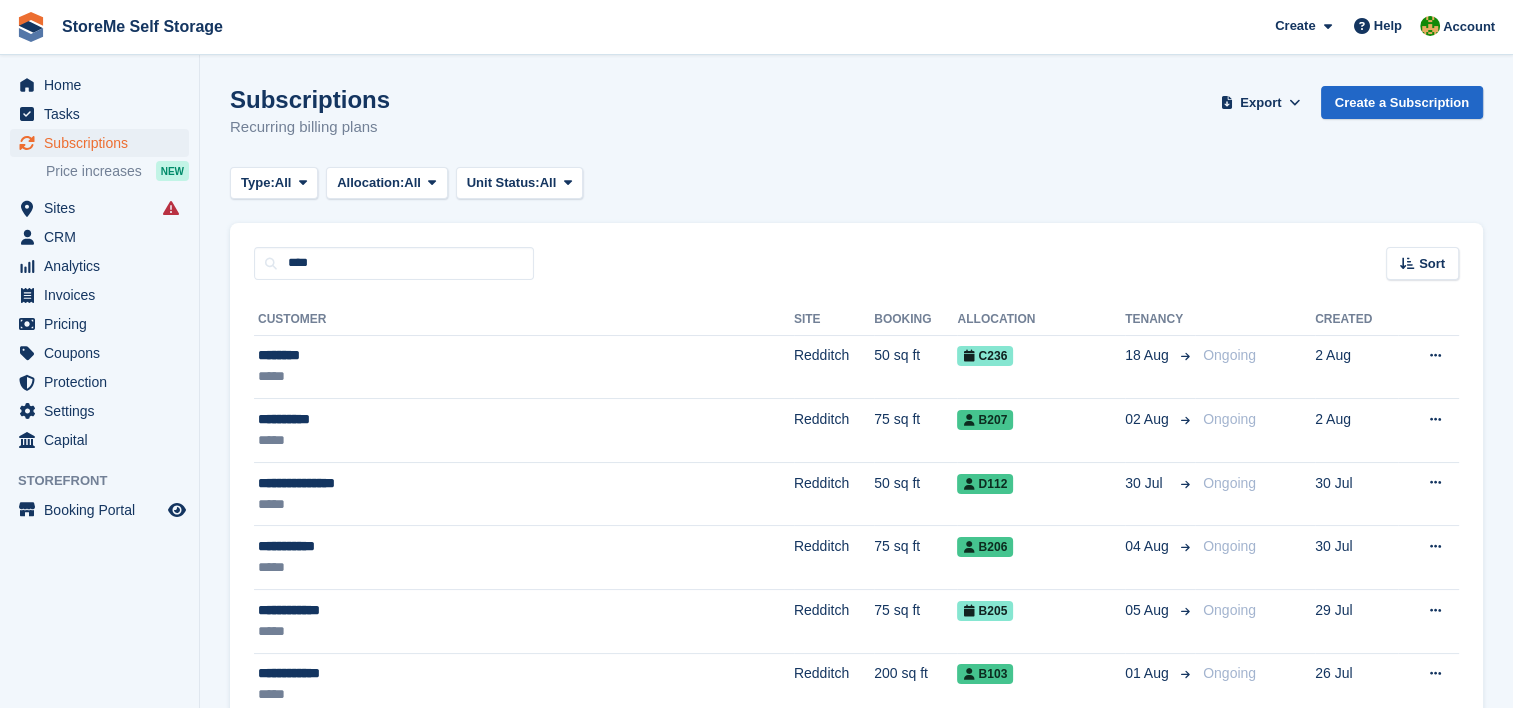 type on "****" 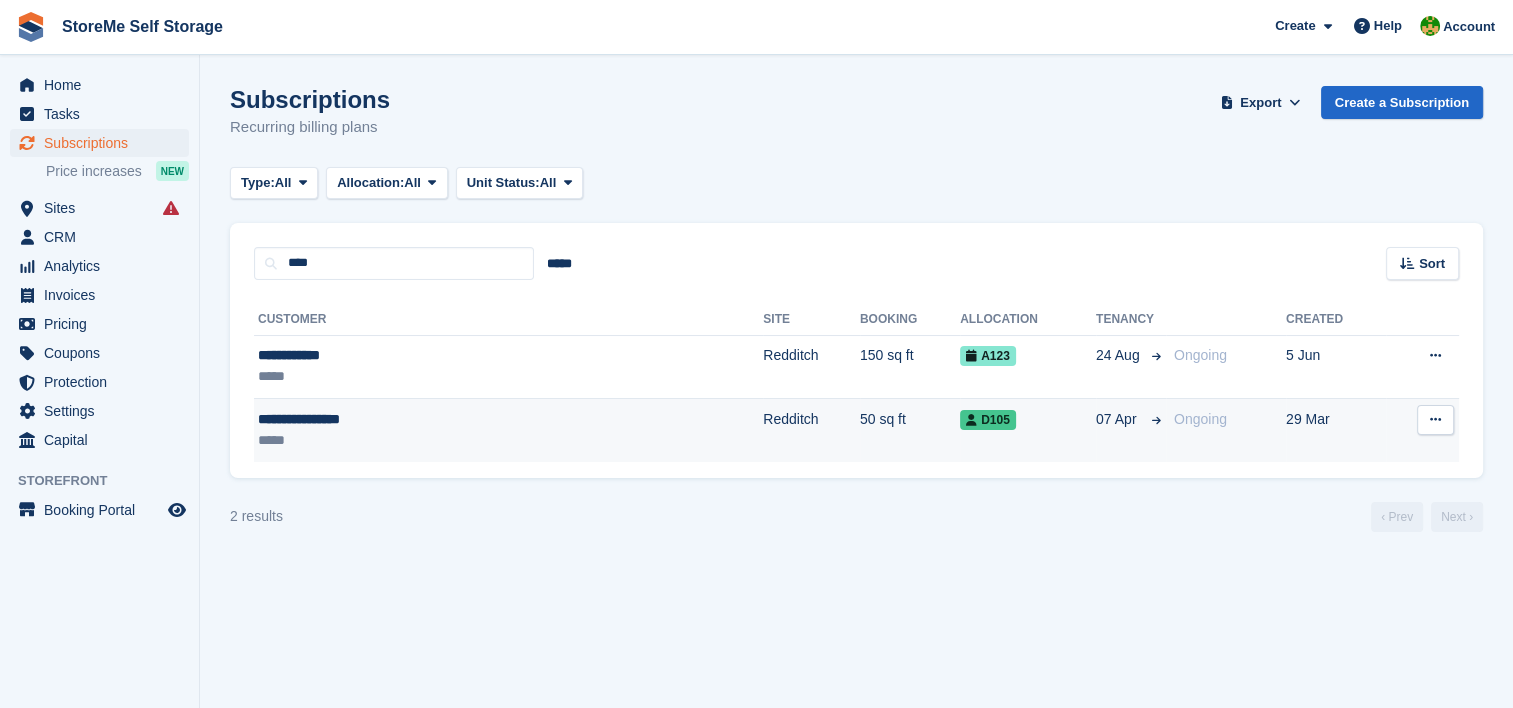 click on "Redditch" at bounding box center [811, 430] 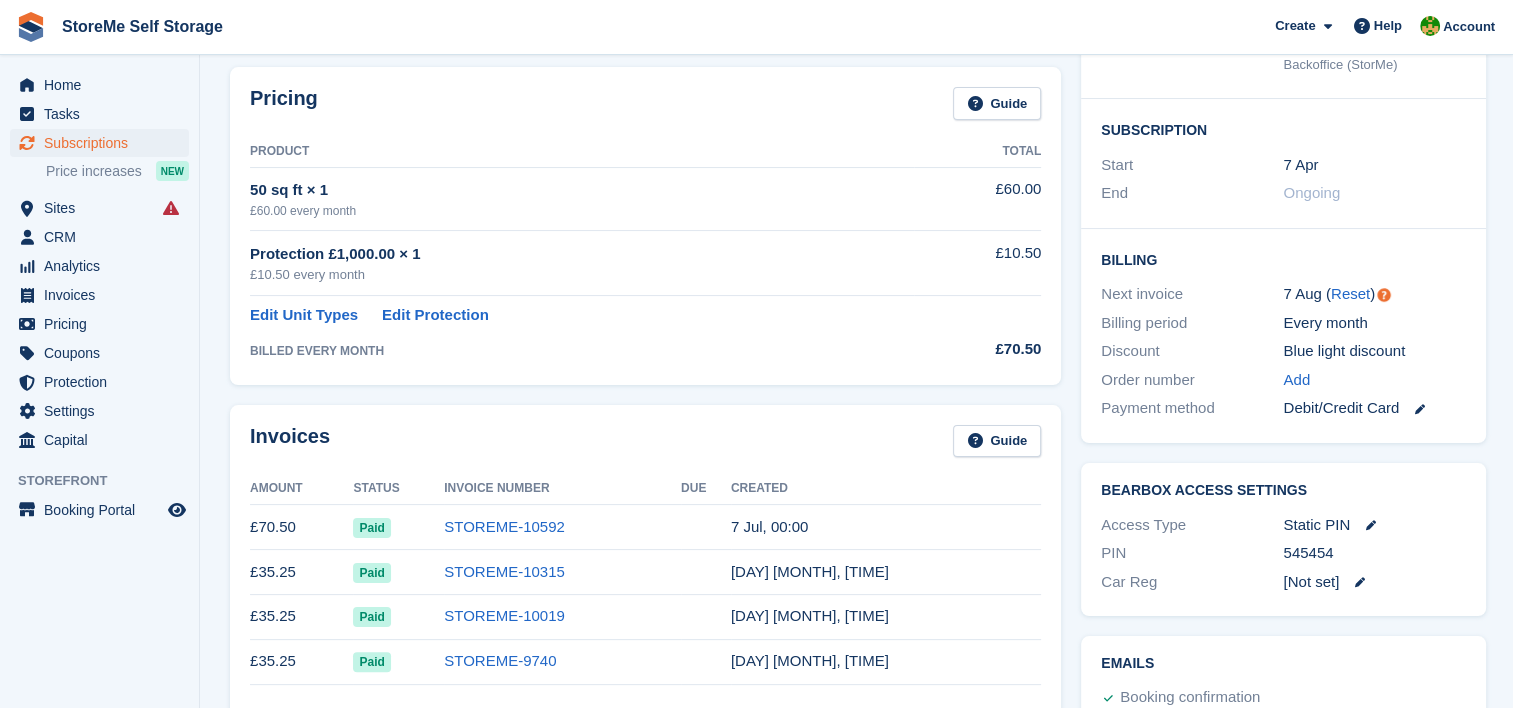 scroll, scrollTop: 0, scrollLeft: 0, axis: both 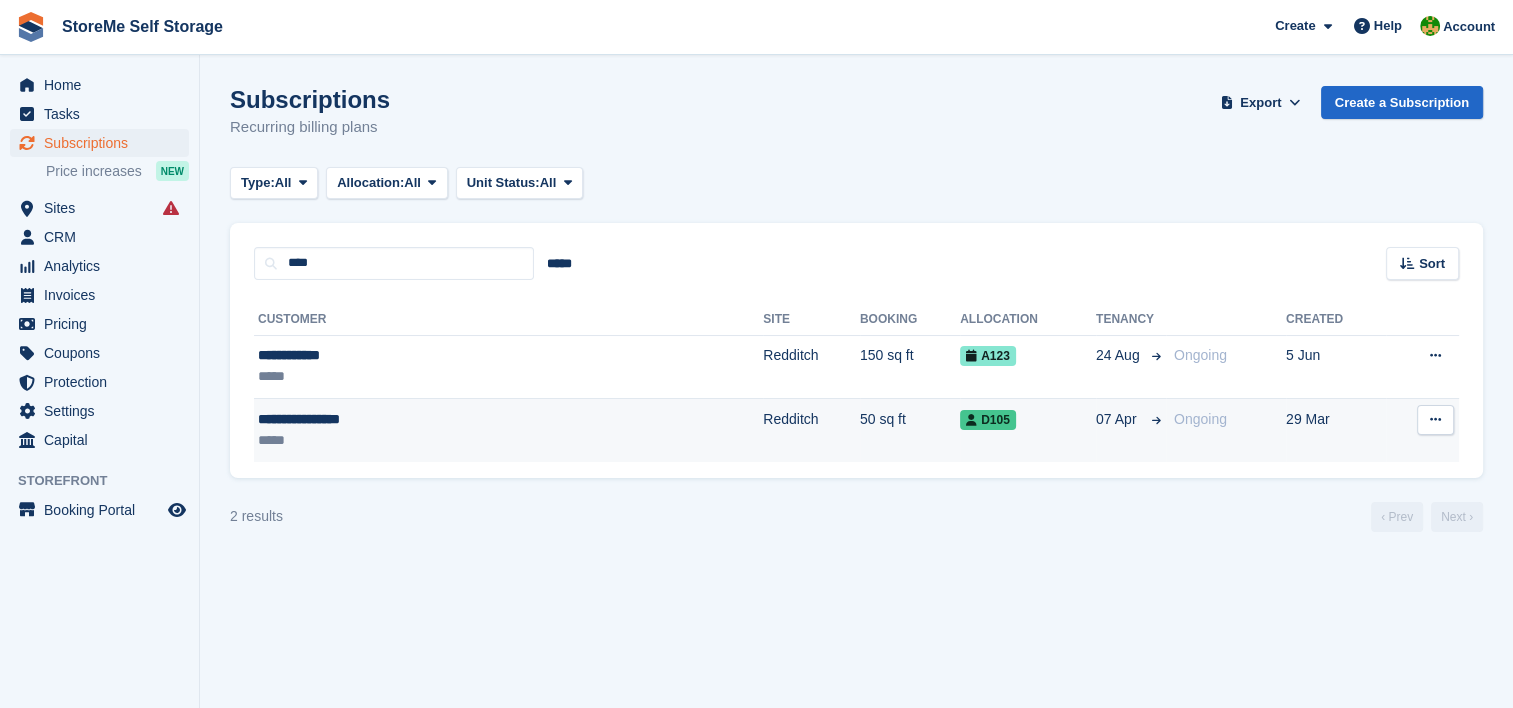 click on "Redditch" at bounding box center (811, 430) 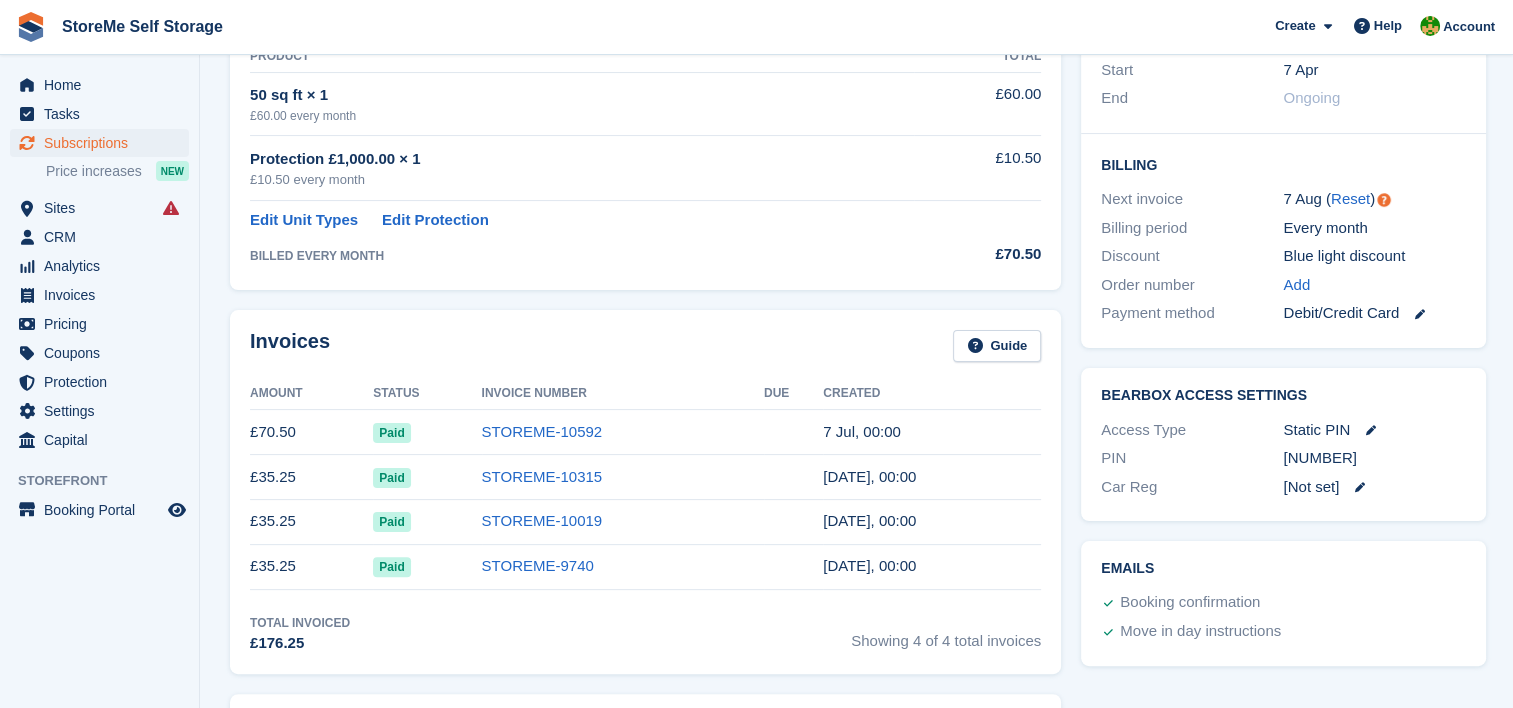 scroll, scrollTop: 400, scrollLeft: 0, axis: vertical 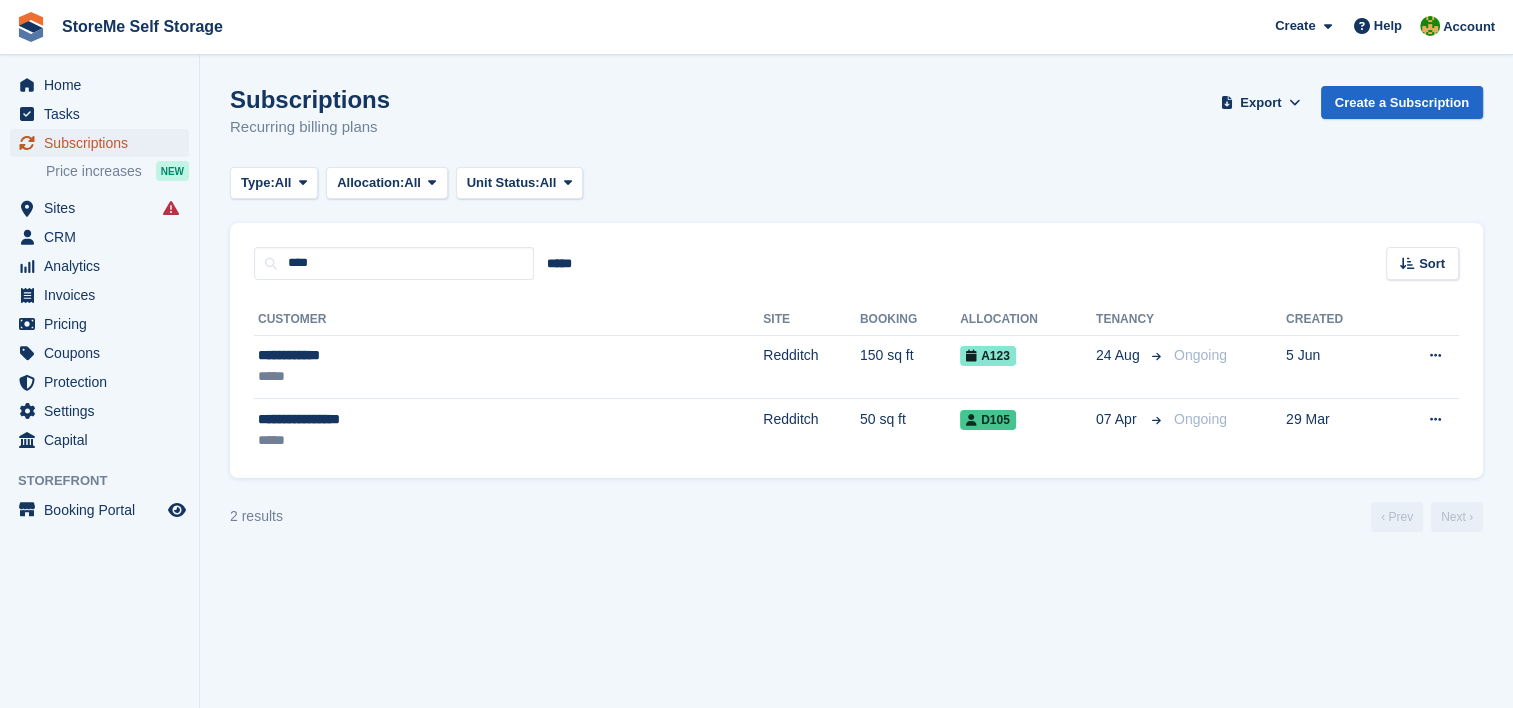click on "Subscriptions" at bounding box center (104, 143) 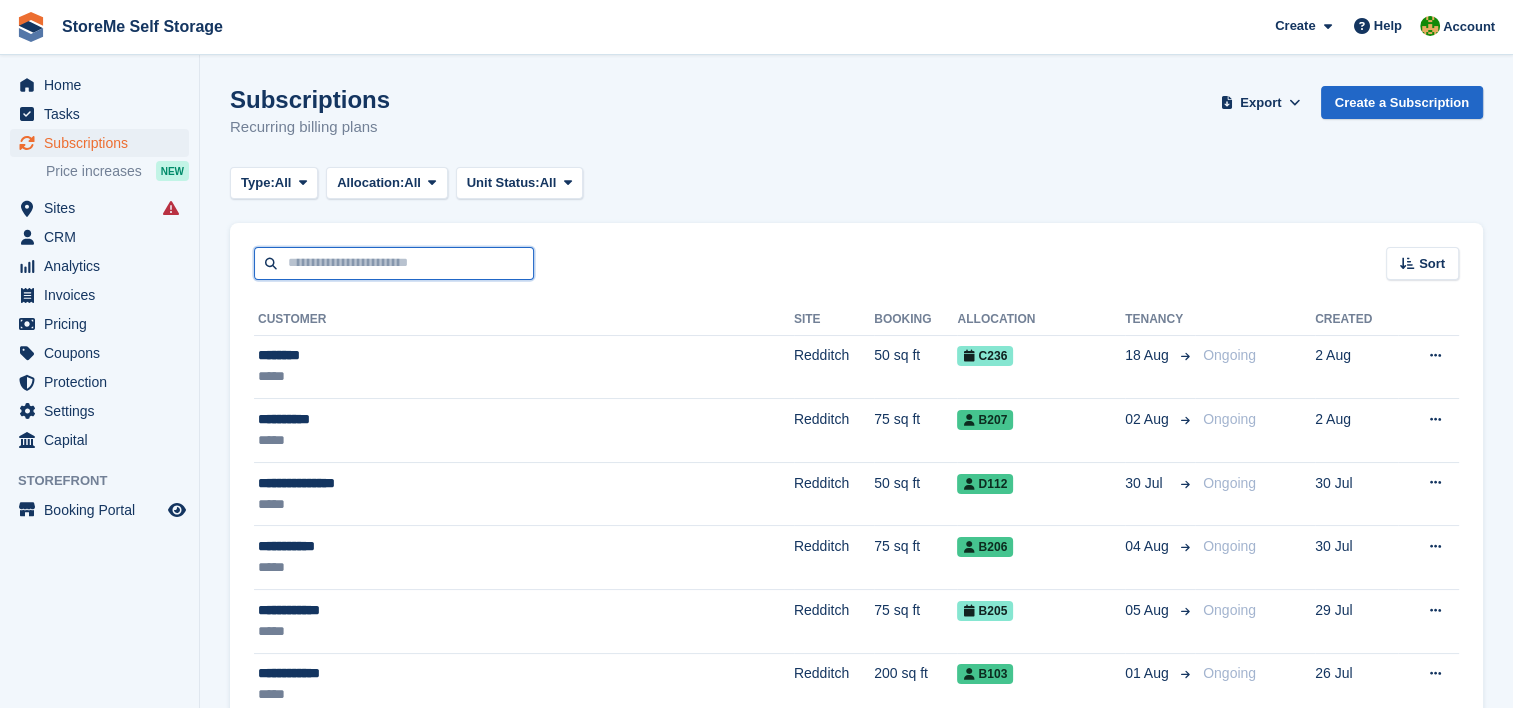 click at bounding box center [394, 263] 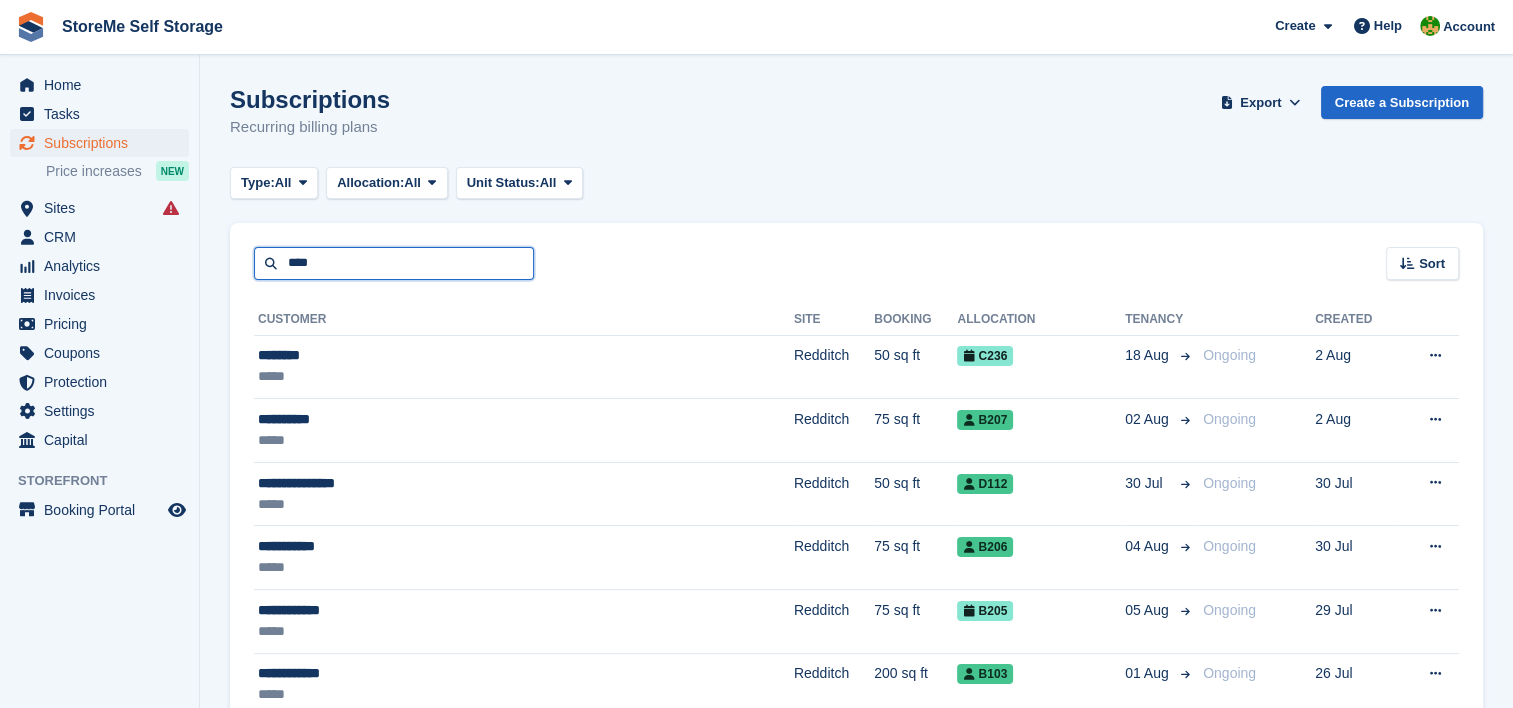 type on "****" 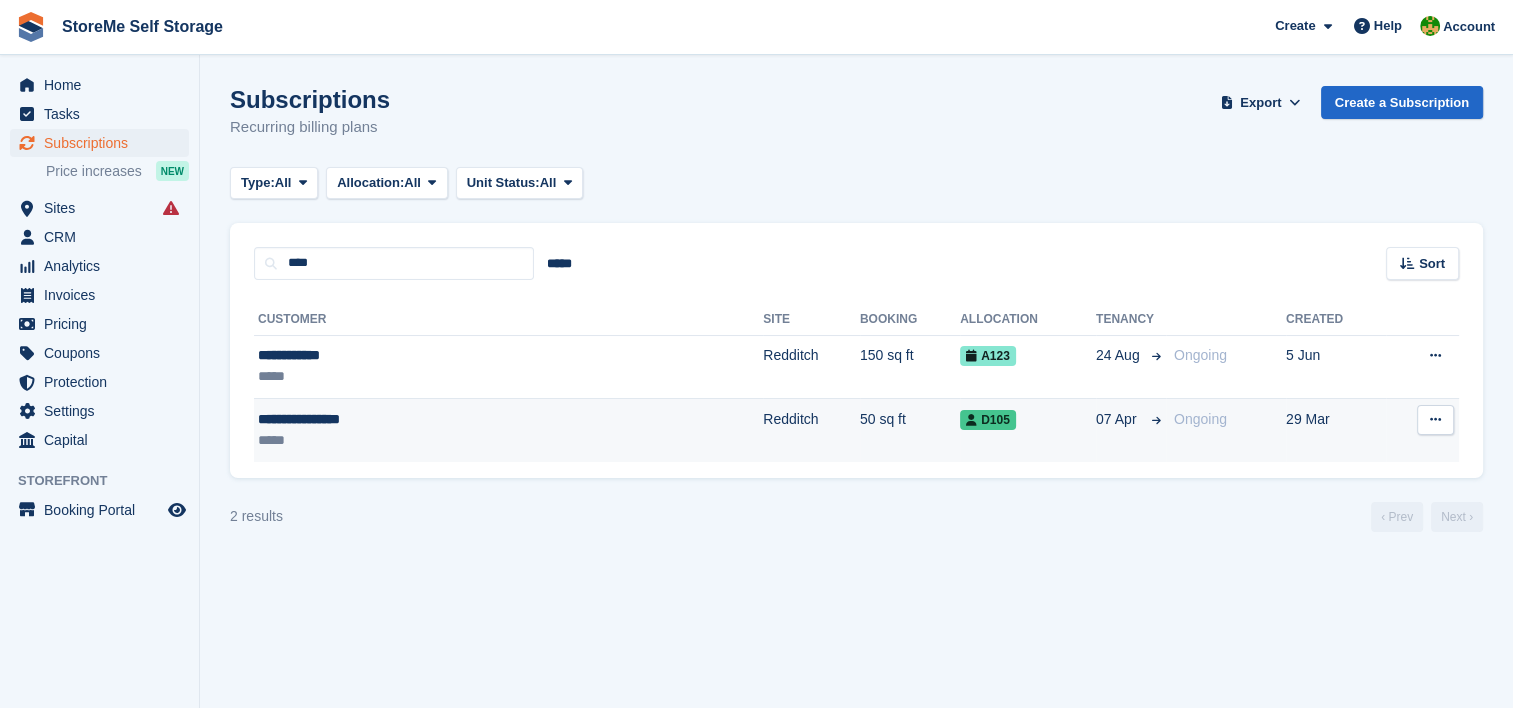 click on "Redditch" at bounding box center (811, 430) 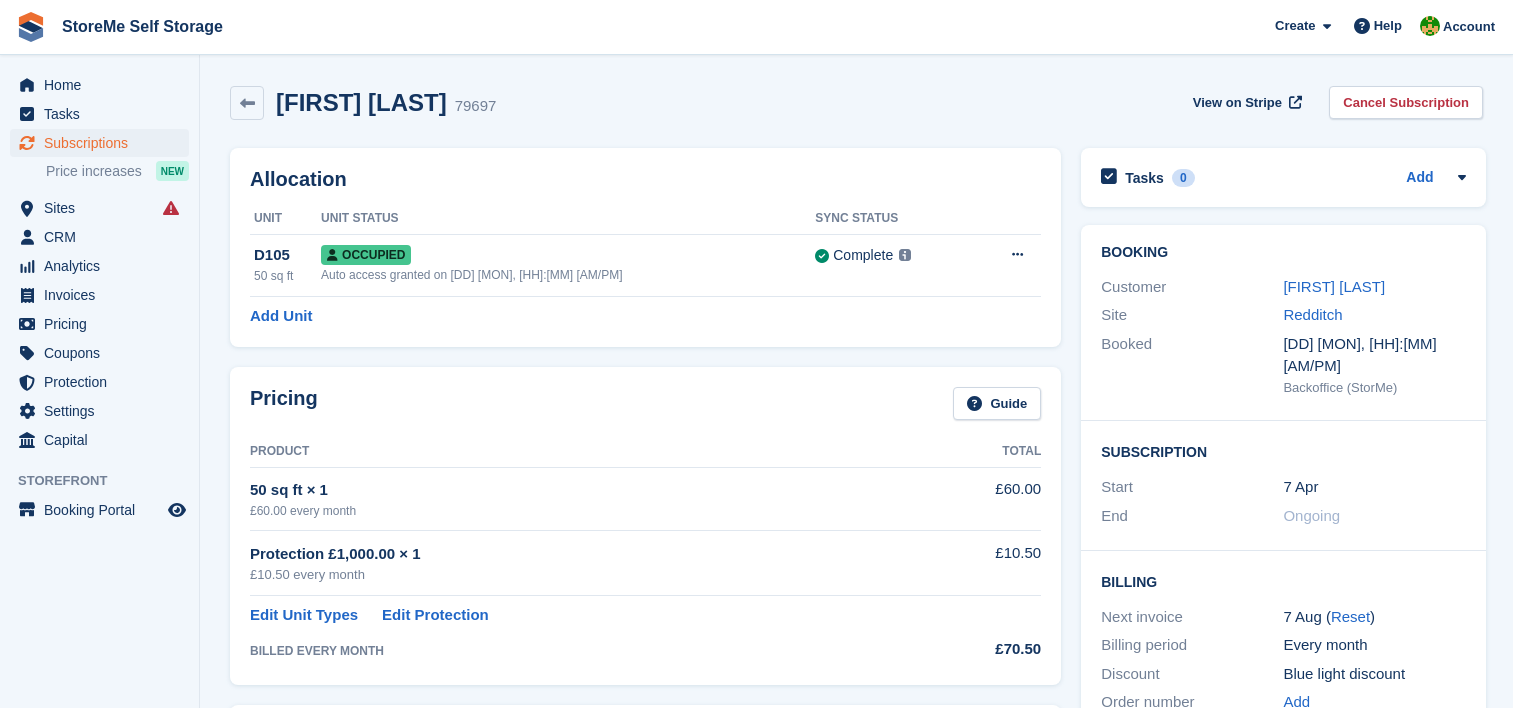 scroll, scrollTop: 0, scrollLeft: 0, axis: both 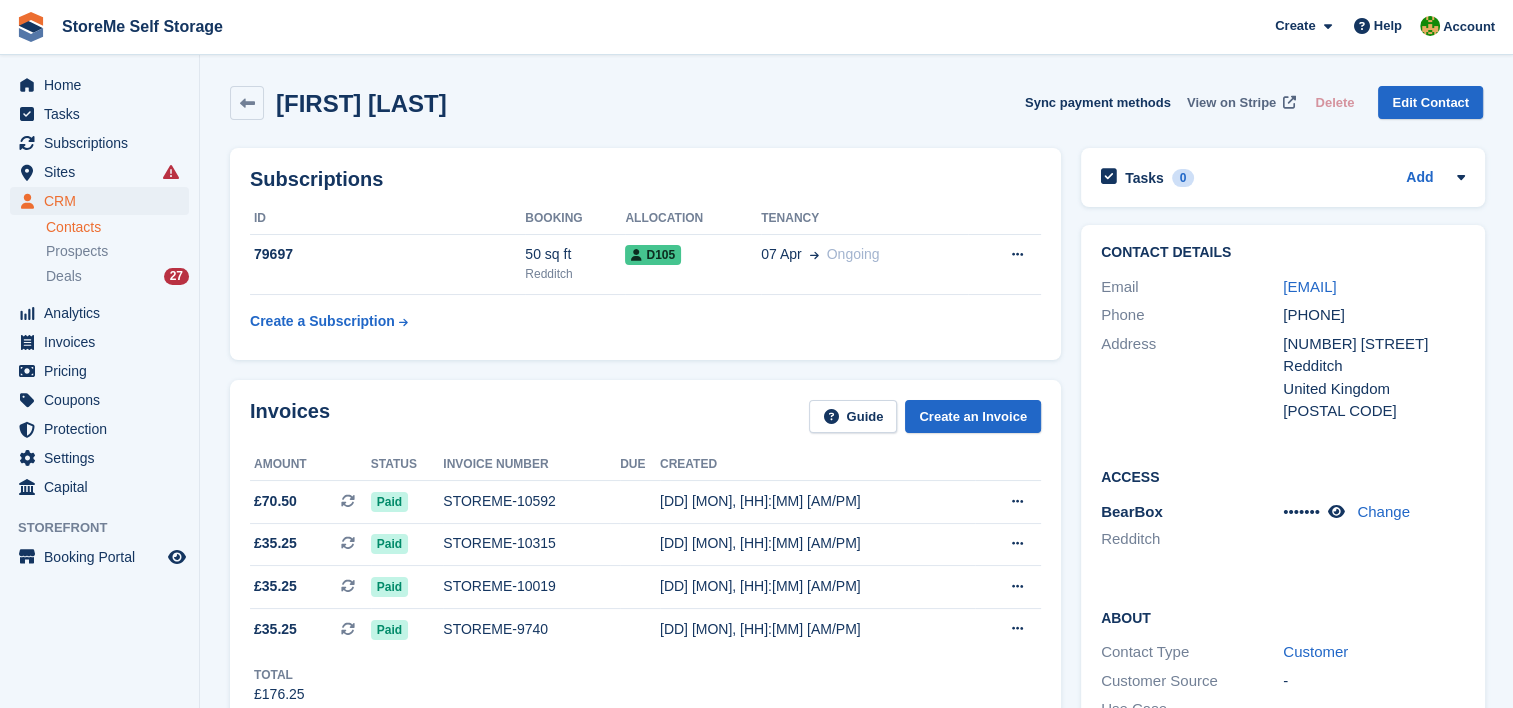 click on "View on Stripe" at bounding box center (1231, 103) 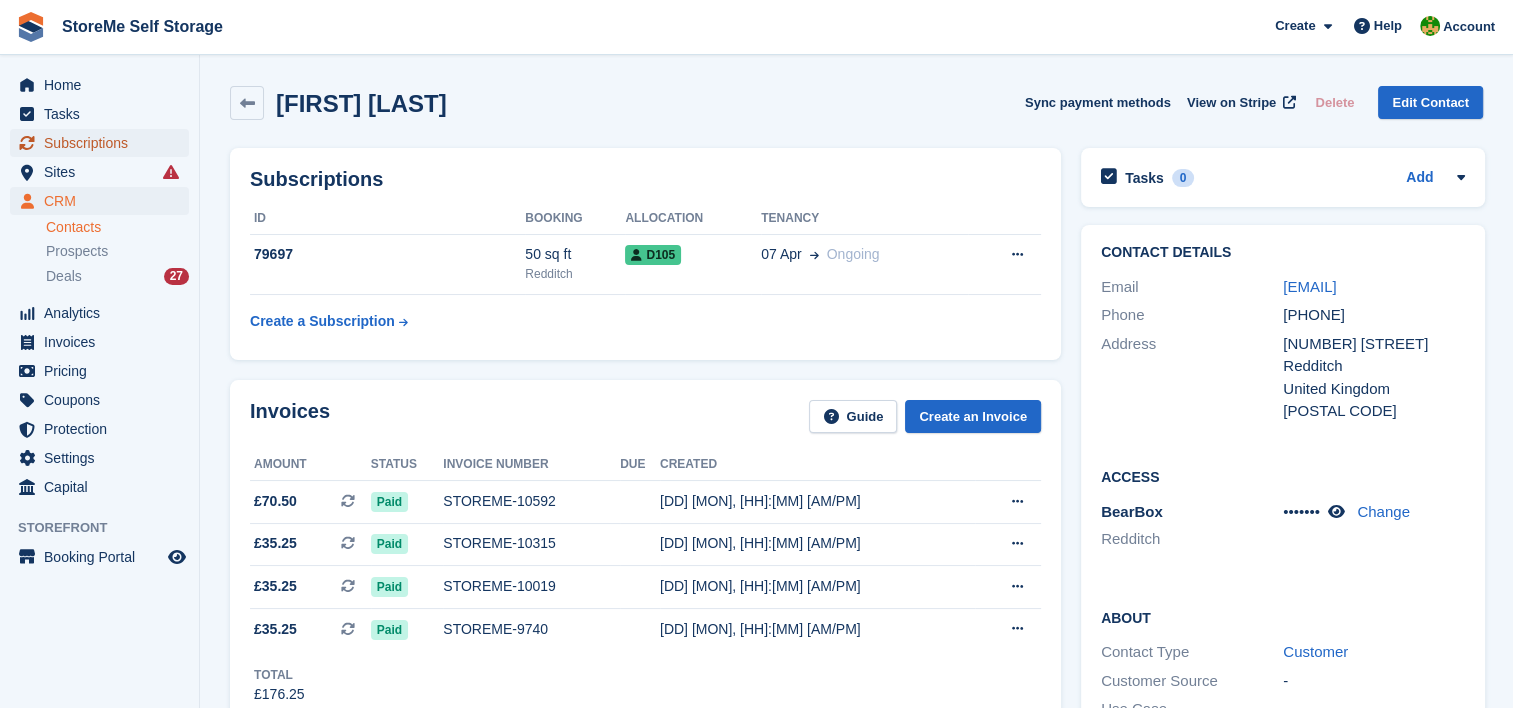 click on "Subscriptions" at bounding box center [104, 143] 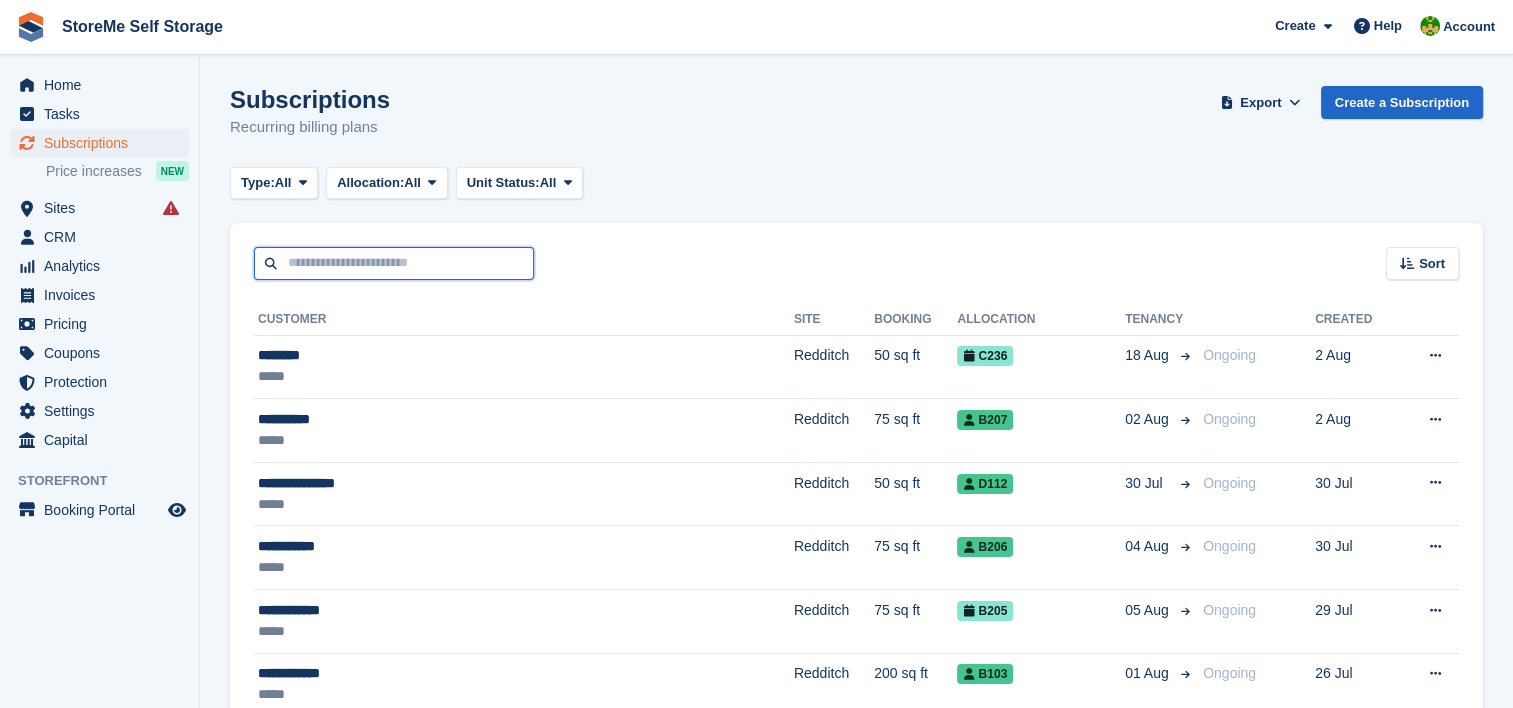 click at bounding box center (394, 263) 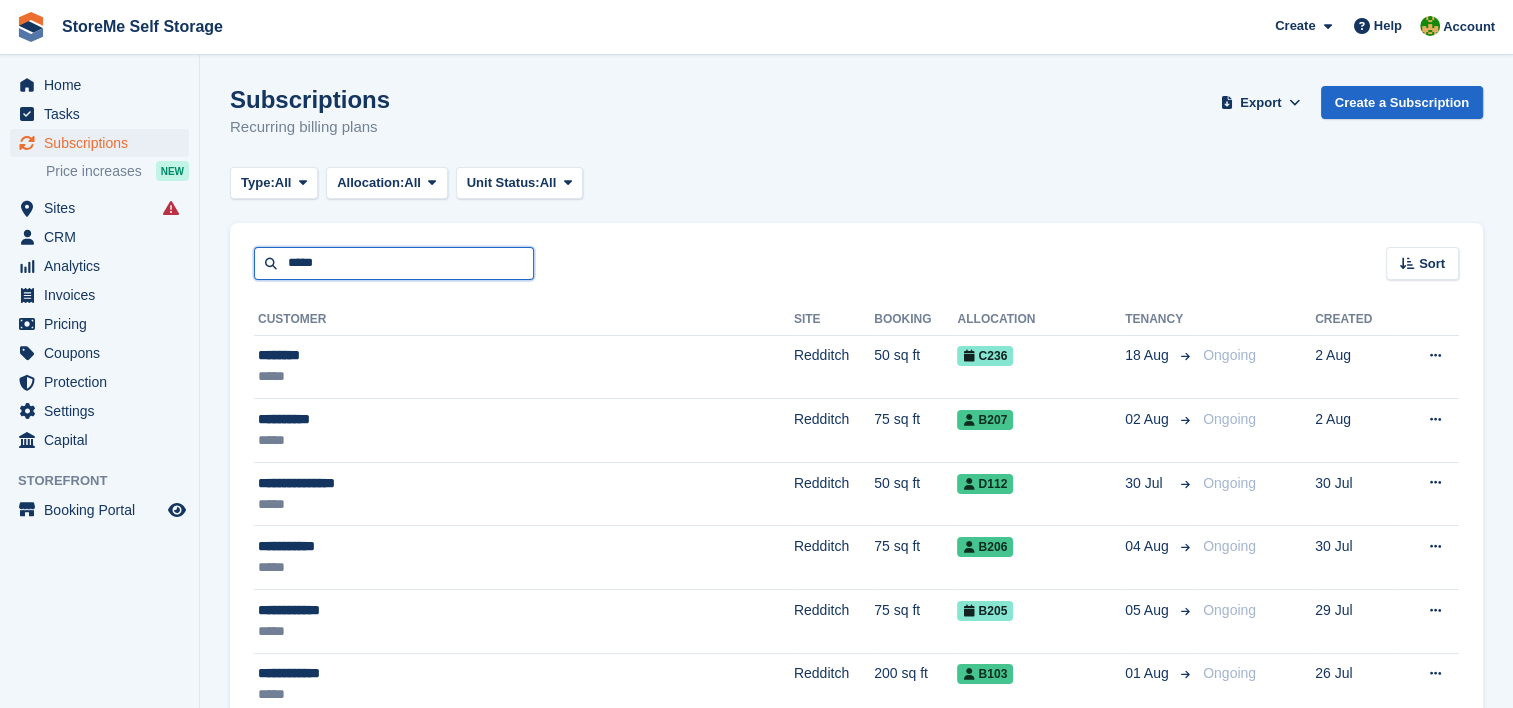type on "*****" 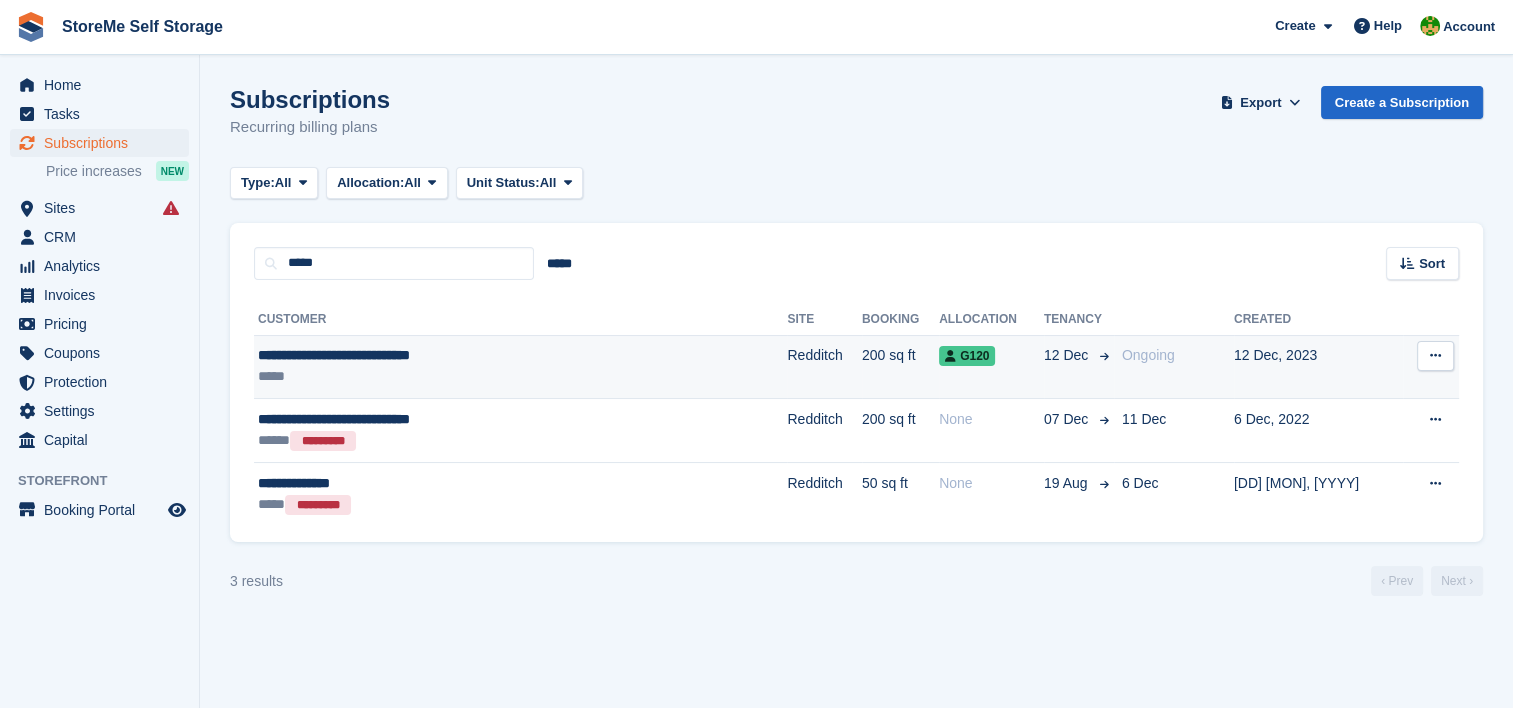click on "*****" at bounding box center (454, 376) 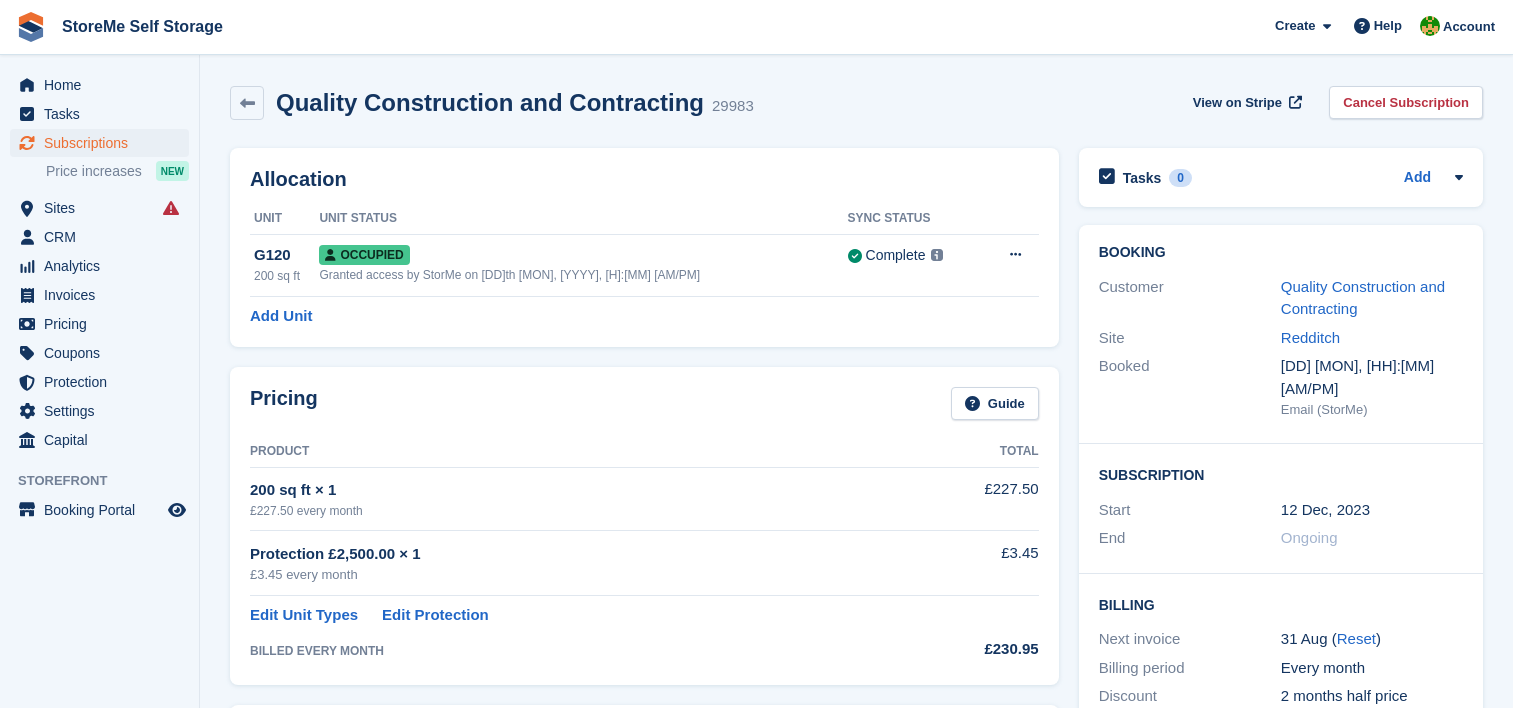scroll, scrollTop: 0, scrollLeft: 0, axis: both 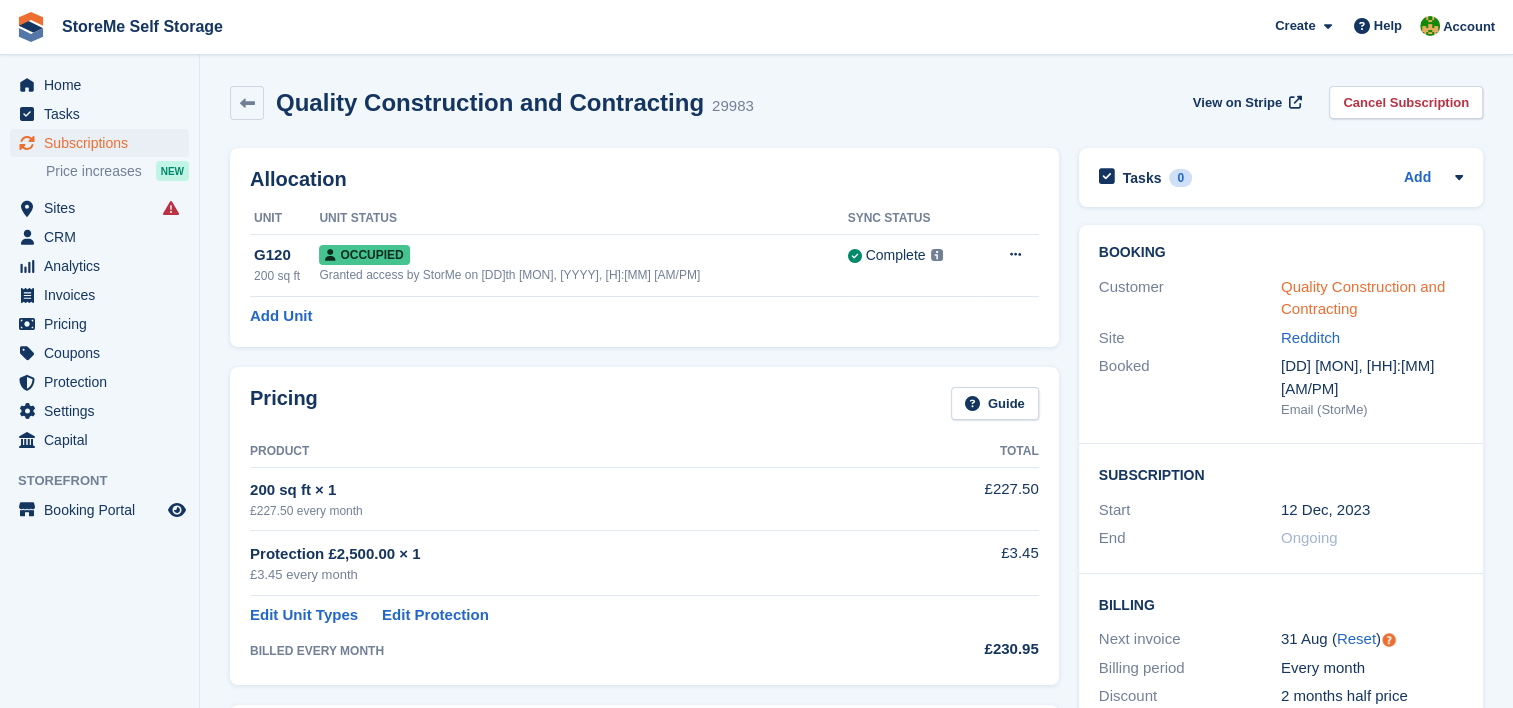 click on "Quality Construction and Contracting" at bounding box center (1363, 298) 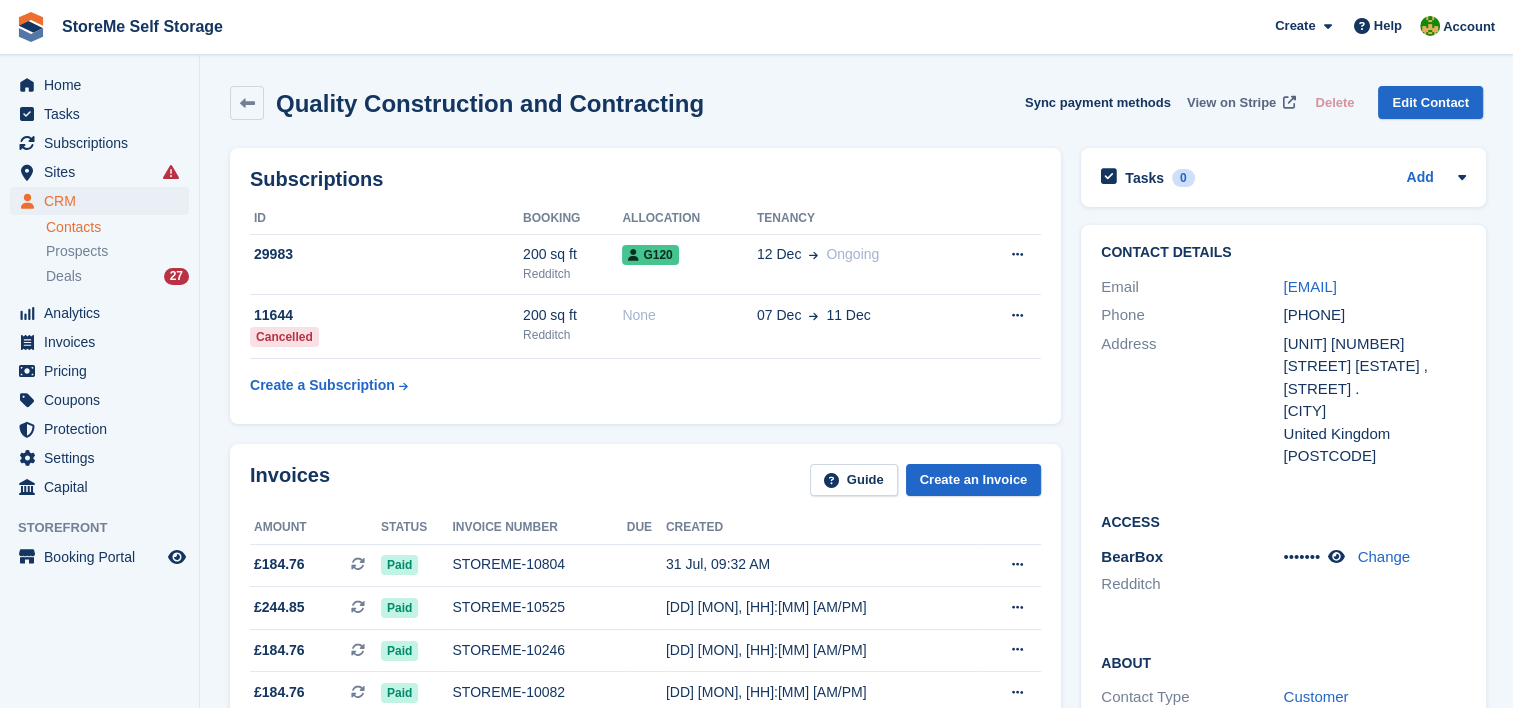 click on "View on Stripe" at bounding box center [1231, 103] 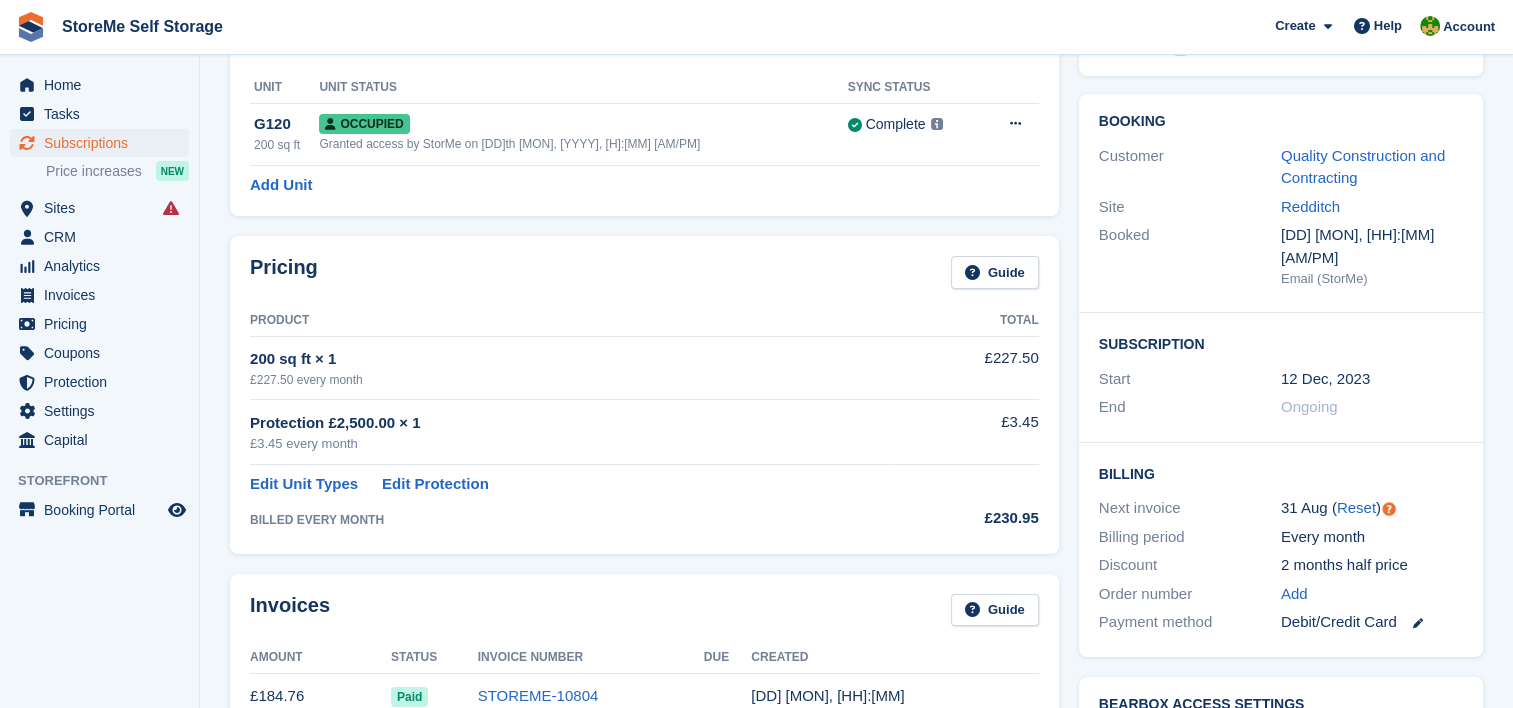 scroll, scrollTop: 0, scrollLeft: 0, axis: both 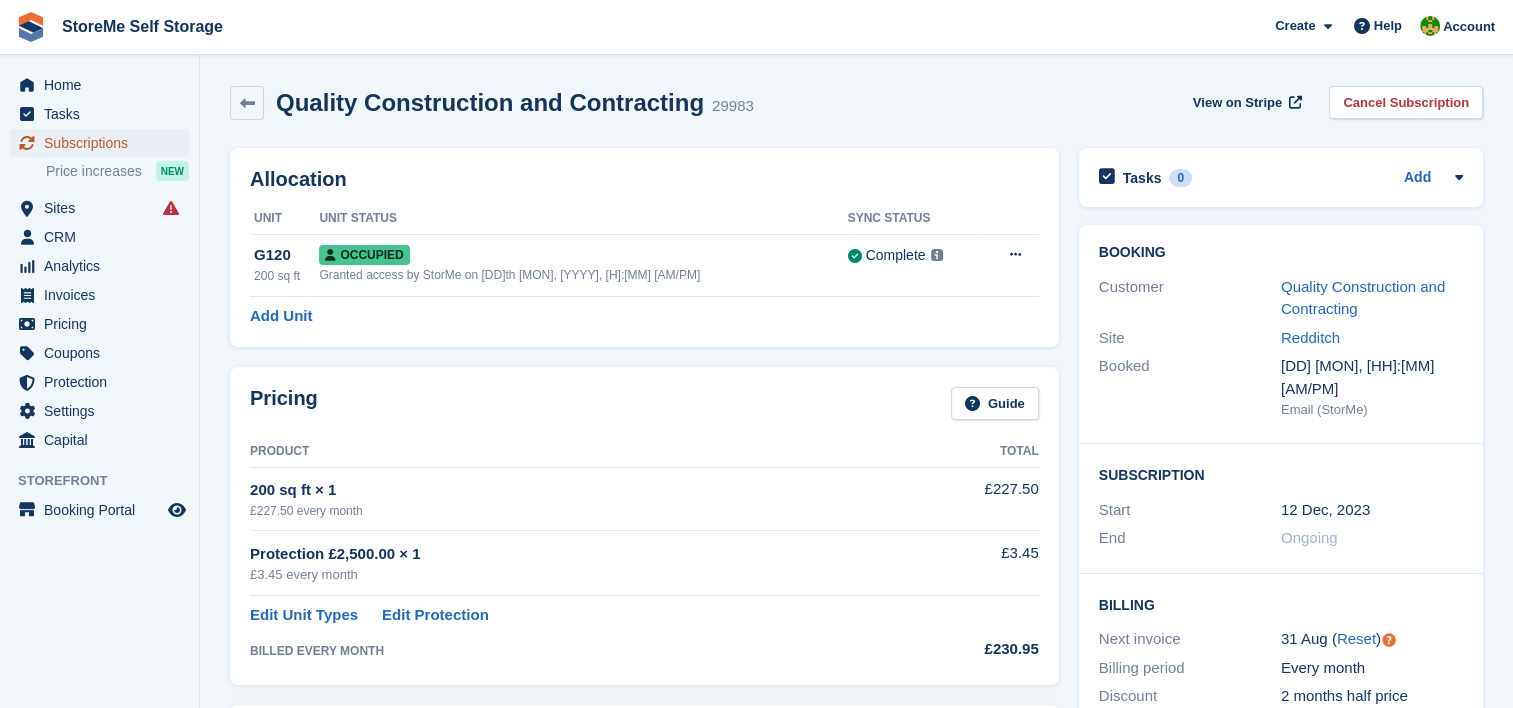 drag, startPoint x: 128, startPoint y: 147, endPoint x: 189, endPoint y: 143, distance: 61.13101 